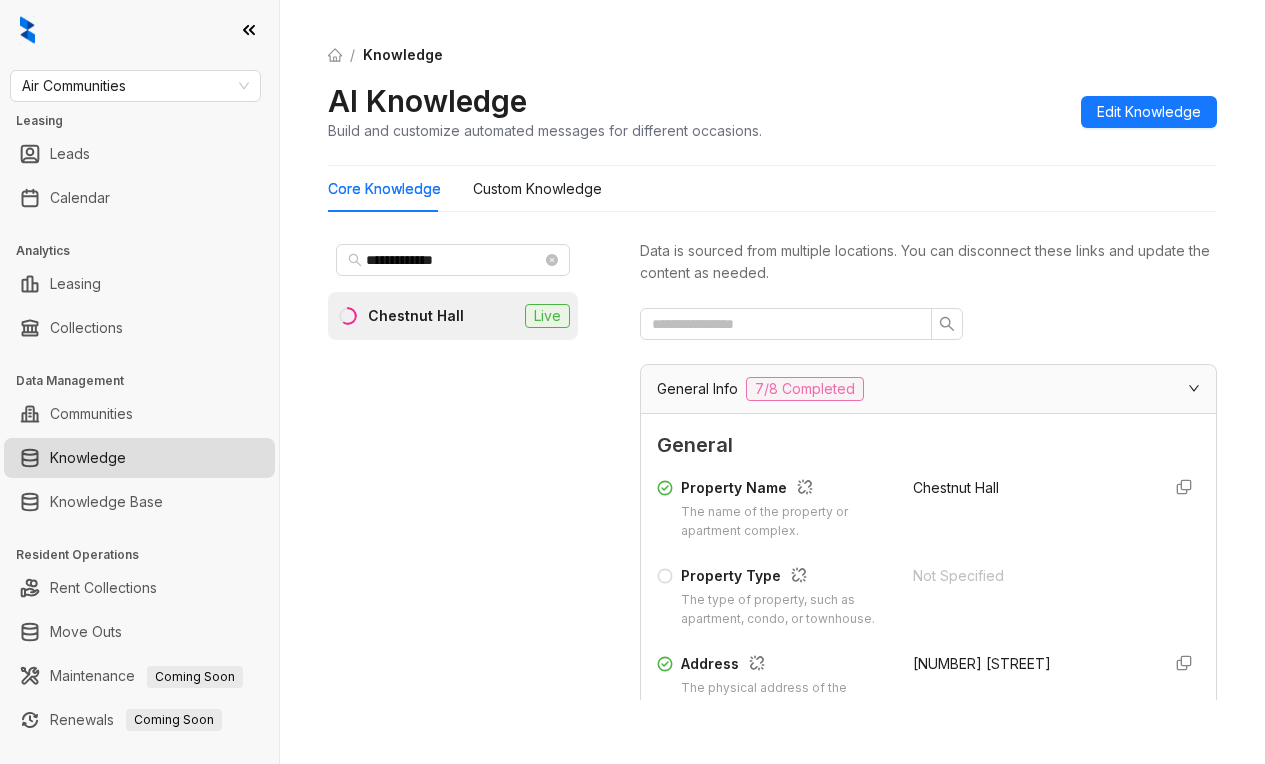 scroll, scrollTop: 0, scrollLeft: 0, axis: both 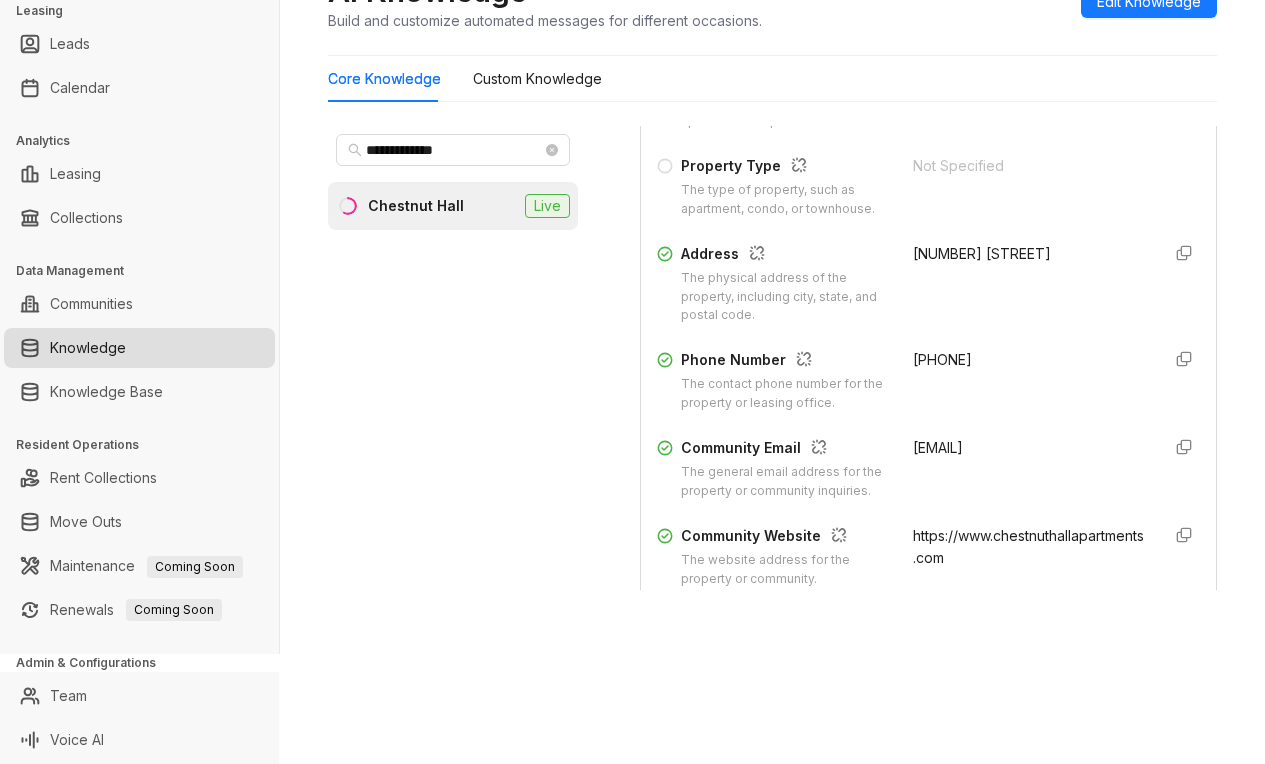 click on "Core Knowledge Custom Knowledge" at bounding box center (772, 79) 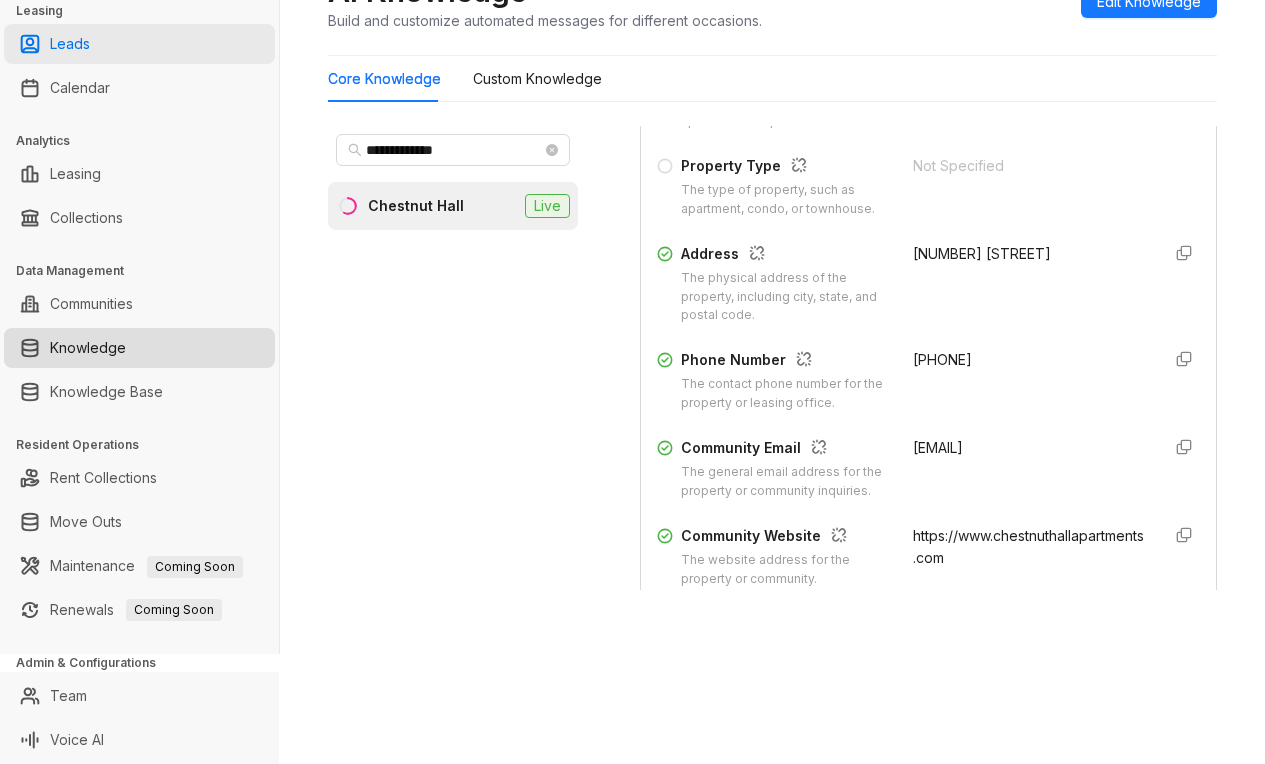 drag, startPoint x: 190, startPoint y: 140, endPoint x: 192, endPoint y: 126, distance: 14.142136 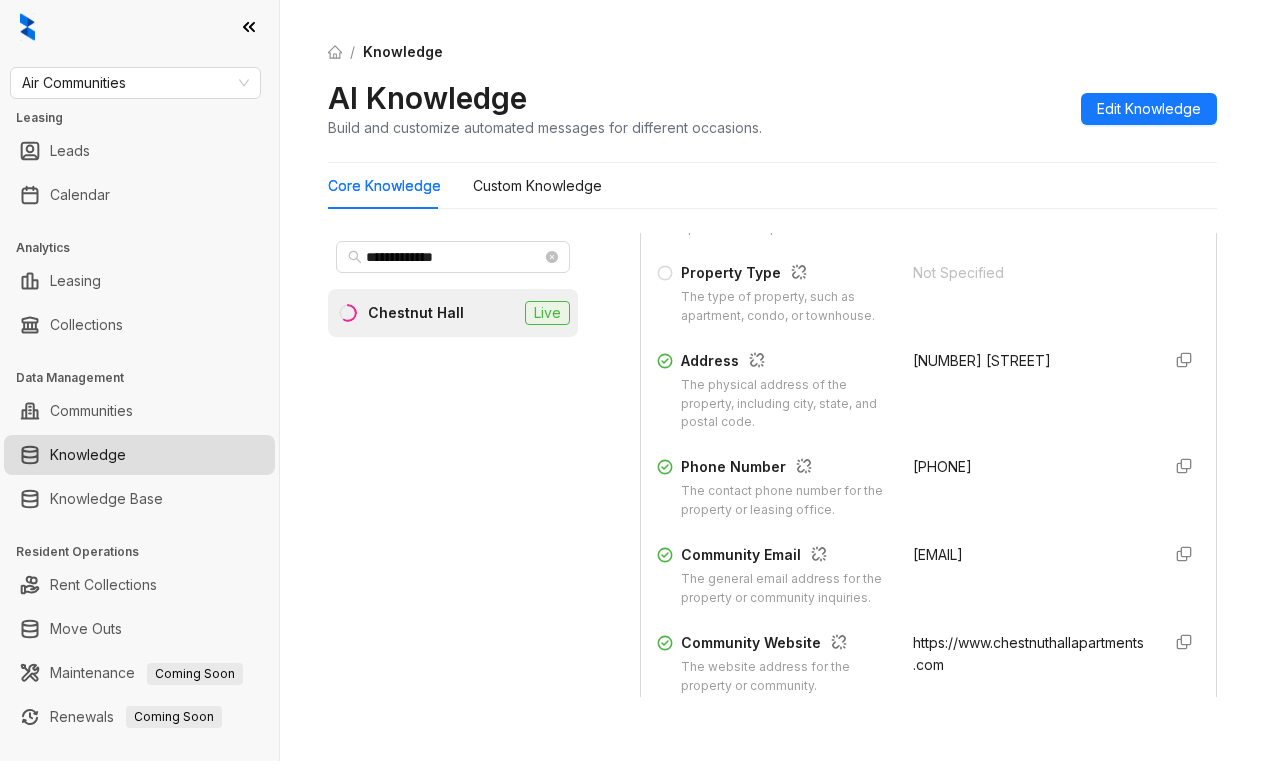 scroll, scrollTop: 0, scrollLeft: 0, axis: both 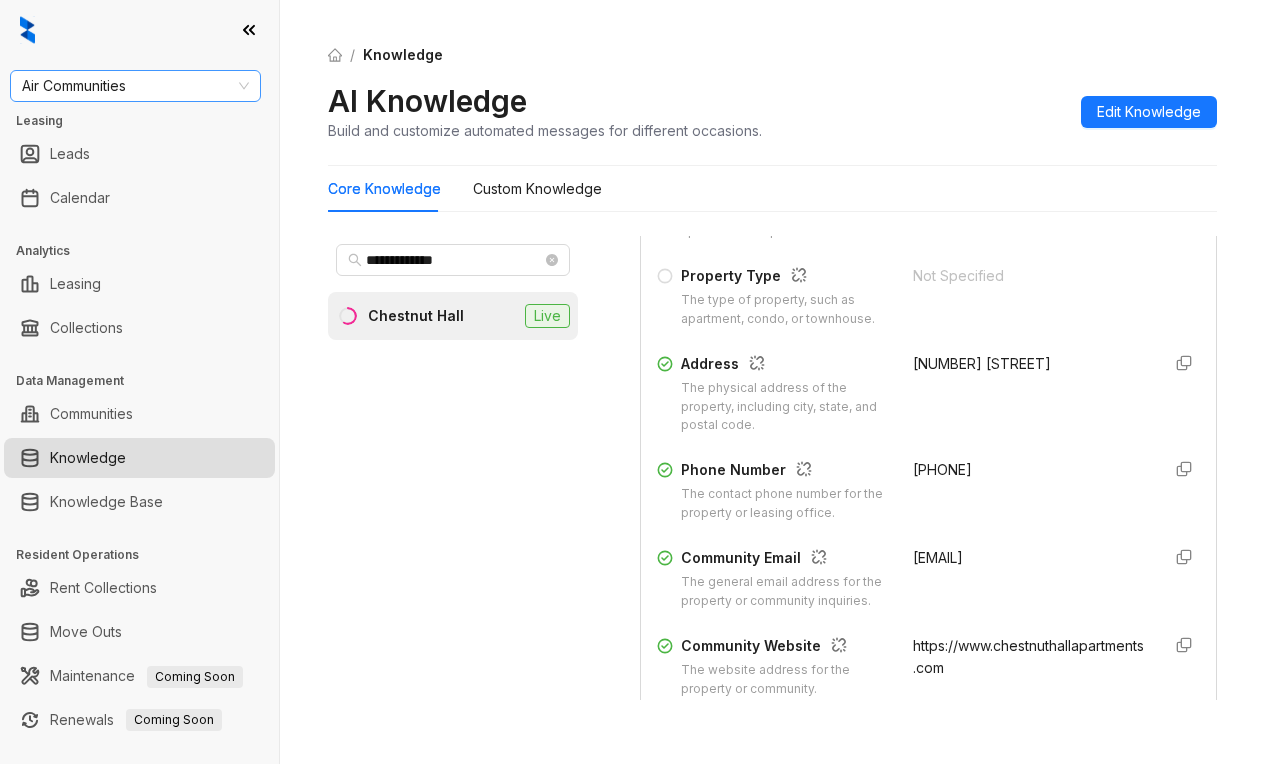 click on "Air Communities" at bounding box center (135, 86) 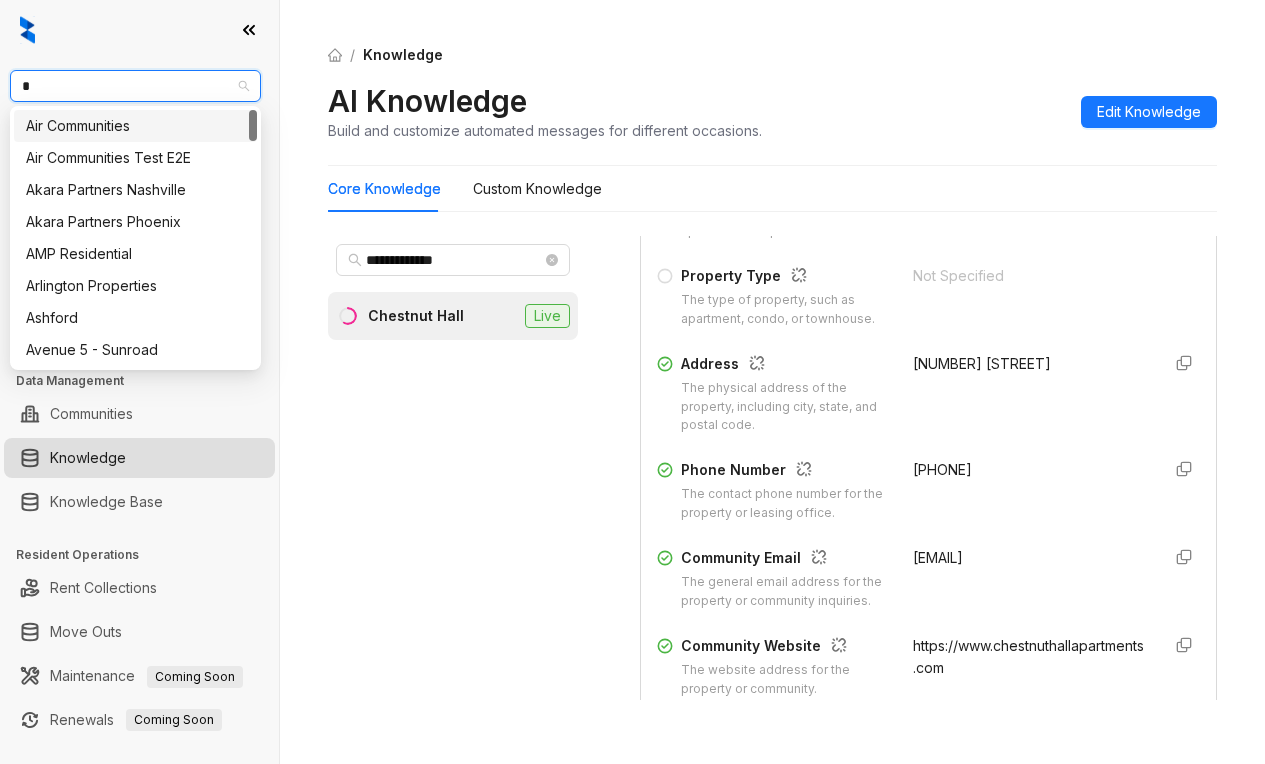 type on "**" 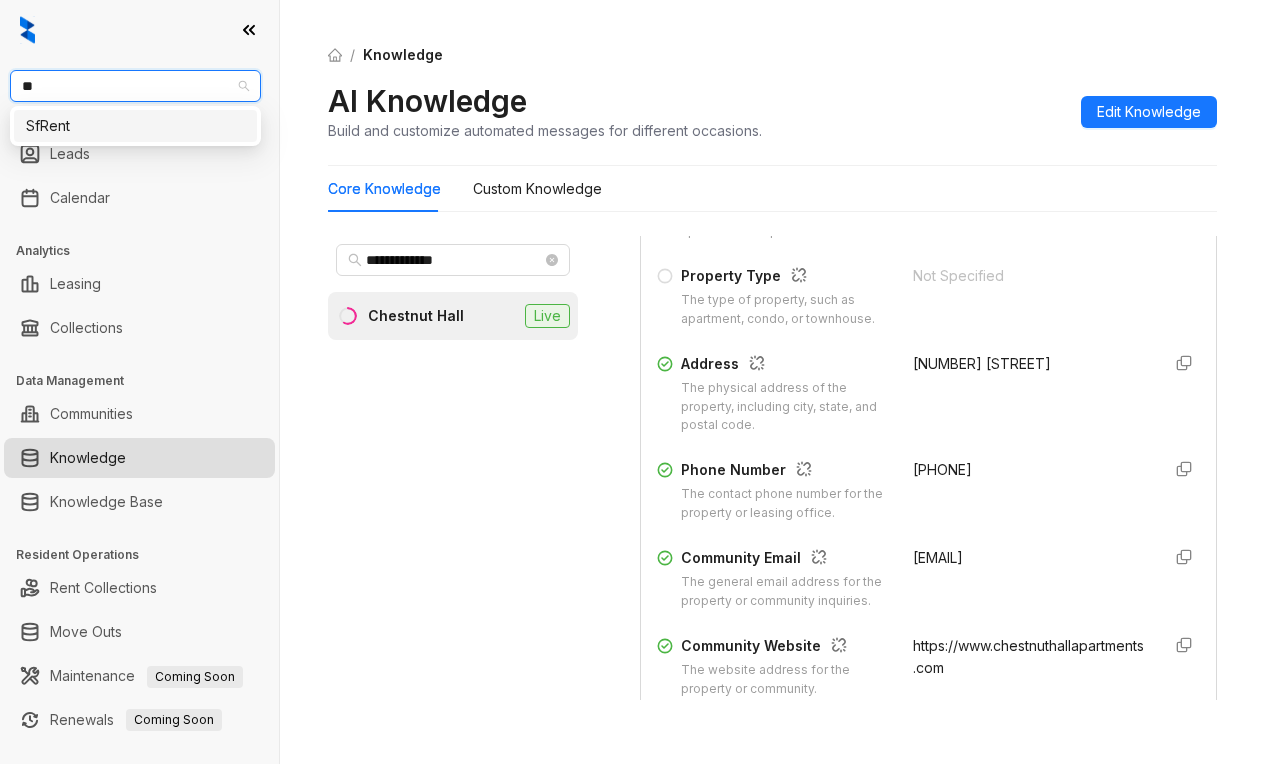 click on "SfRent" at bounding box center [135, 126] 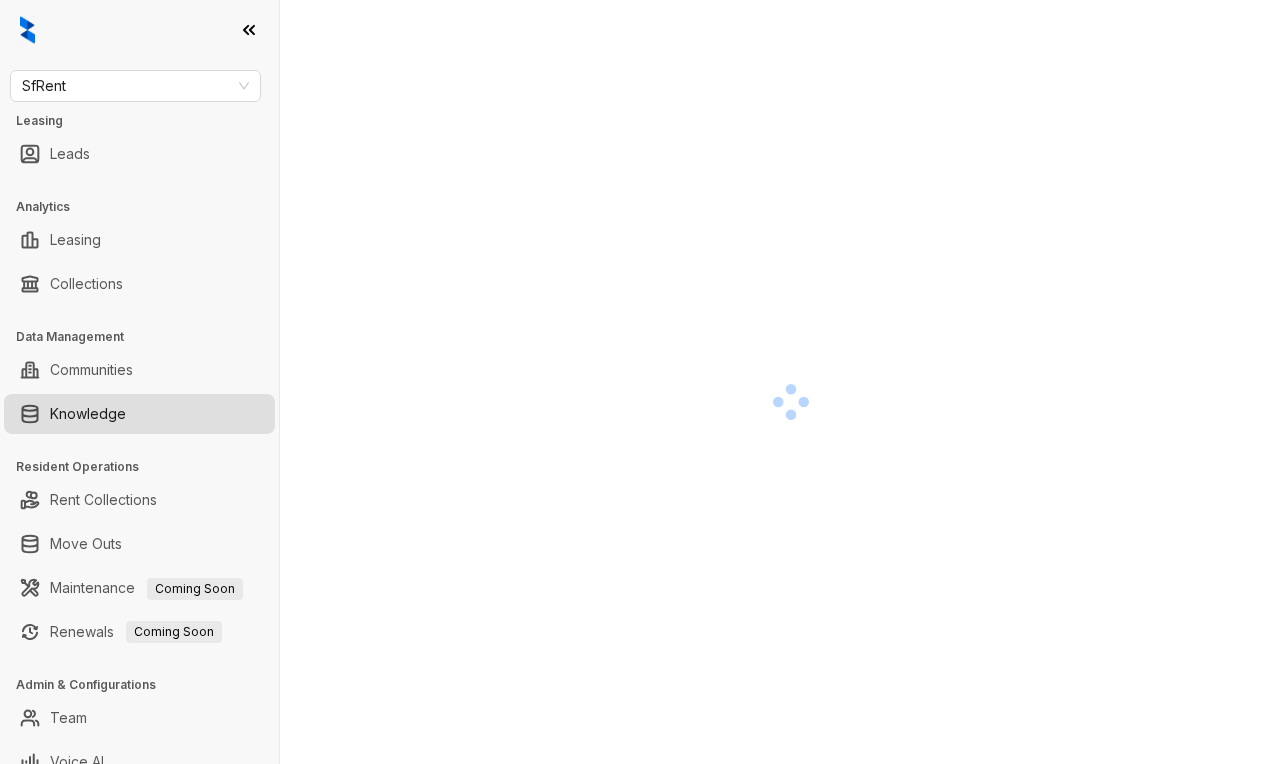 scroll, scrollTop: 0, scrollLeft: 0, axis: both 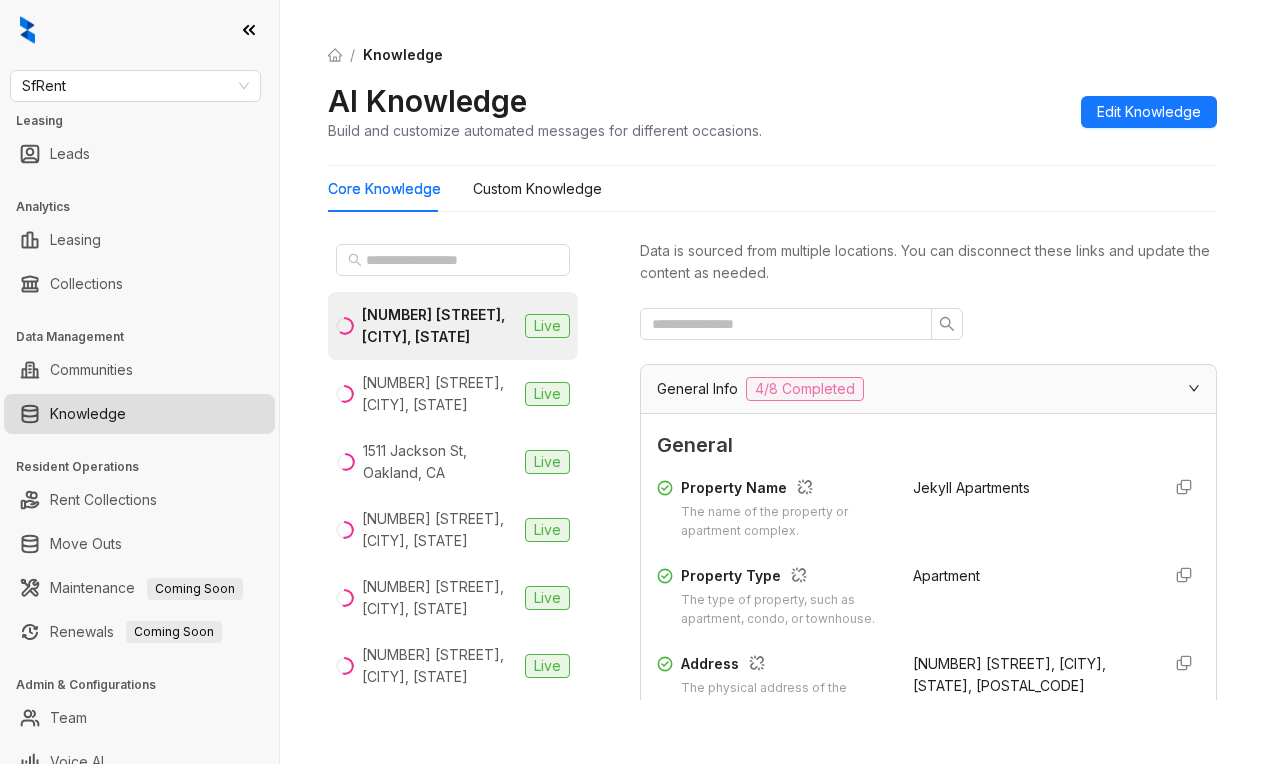 click on "Core Knowledge Custom Knowledge" at bounding box center [772, 189] 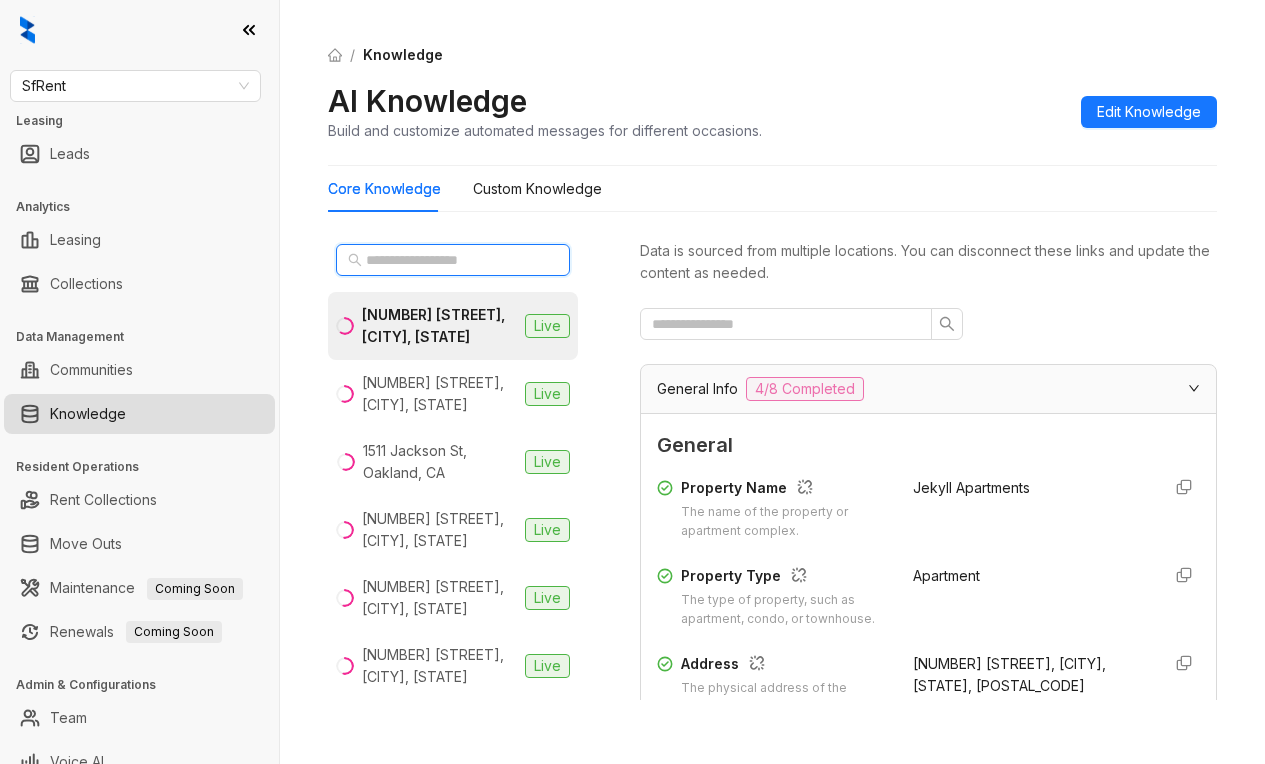 click at bounding box center [454, 260] 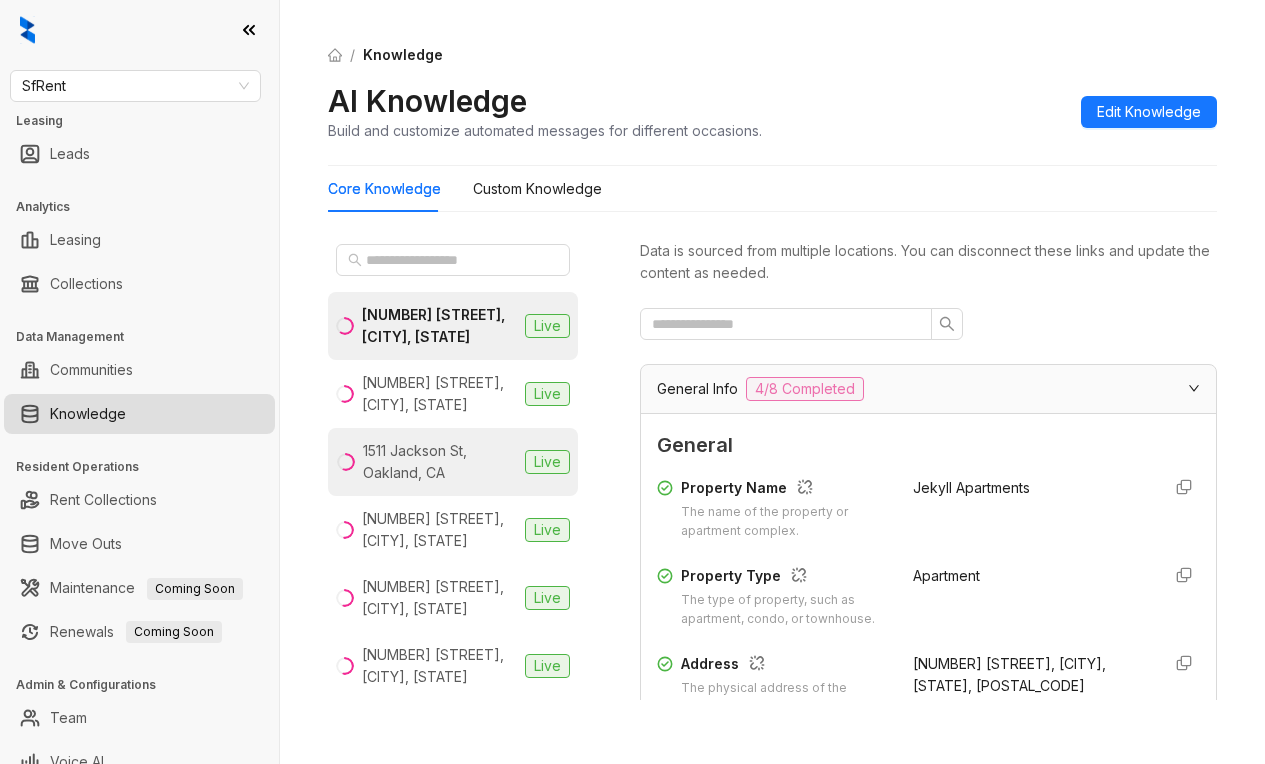 click on "1511 Jackson St, Oakland, CA" at bounding box center [440, 462] 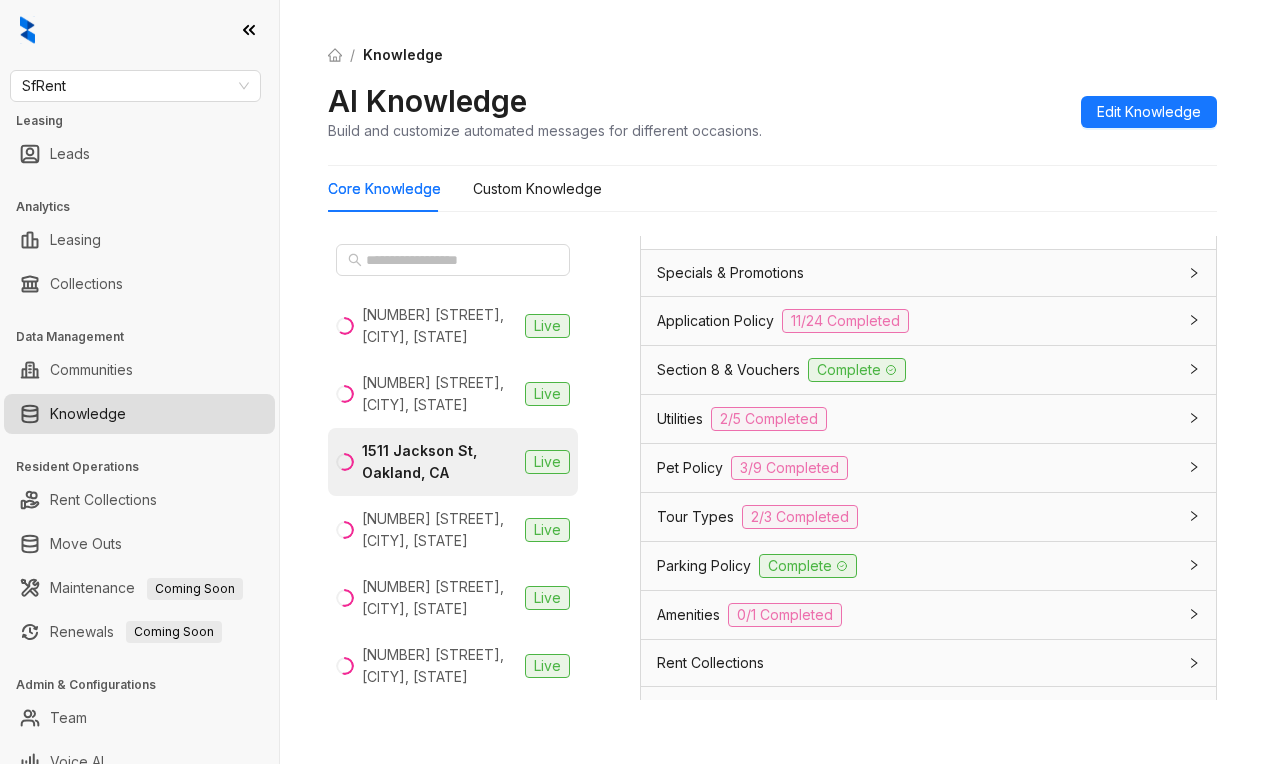 scroll, scrollTop: 1500, scrollLeft: 0, axis: vertical 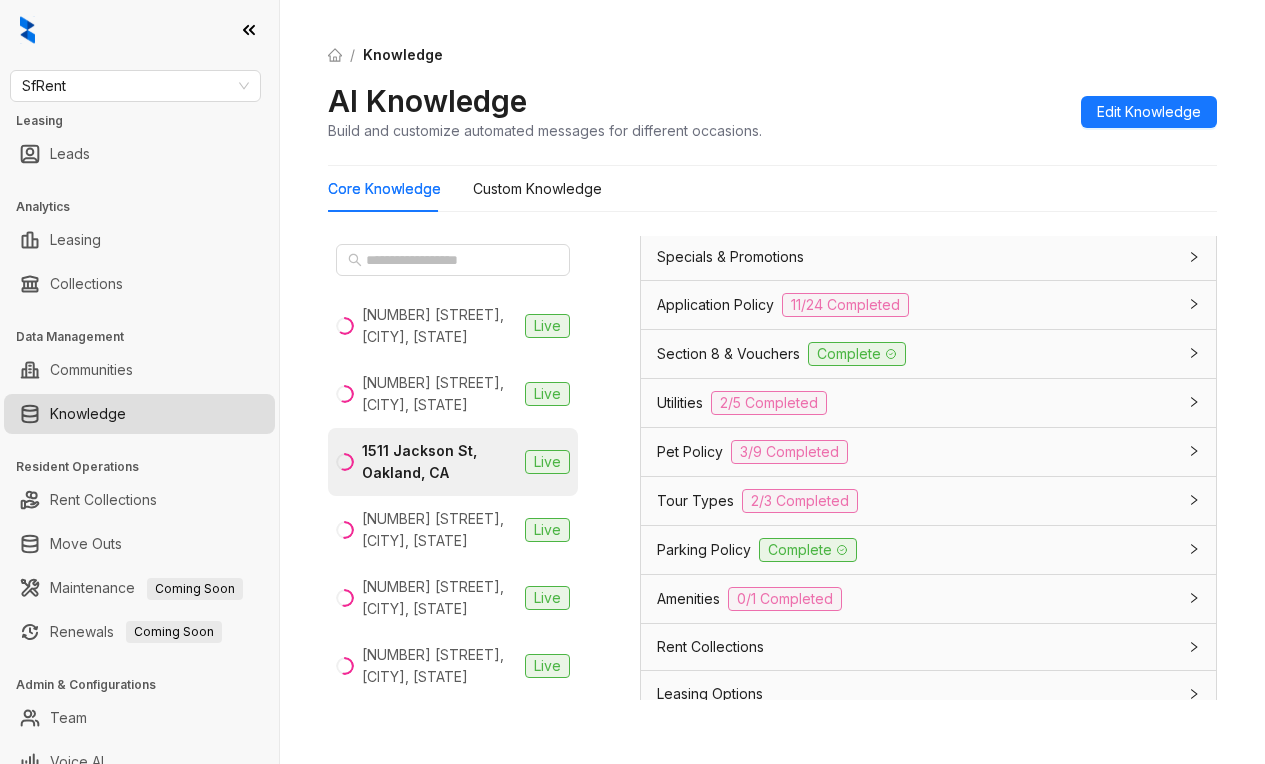 click on "Application Policy" at bounding box center (715, 305) 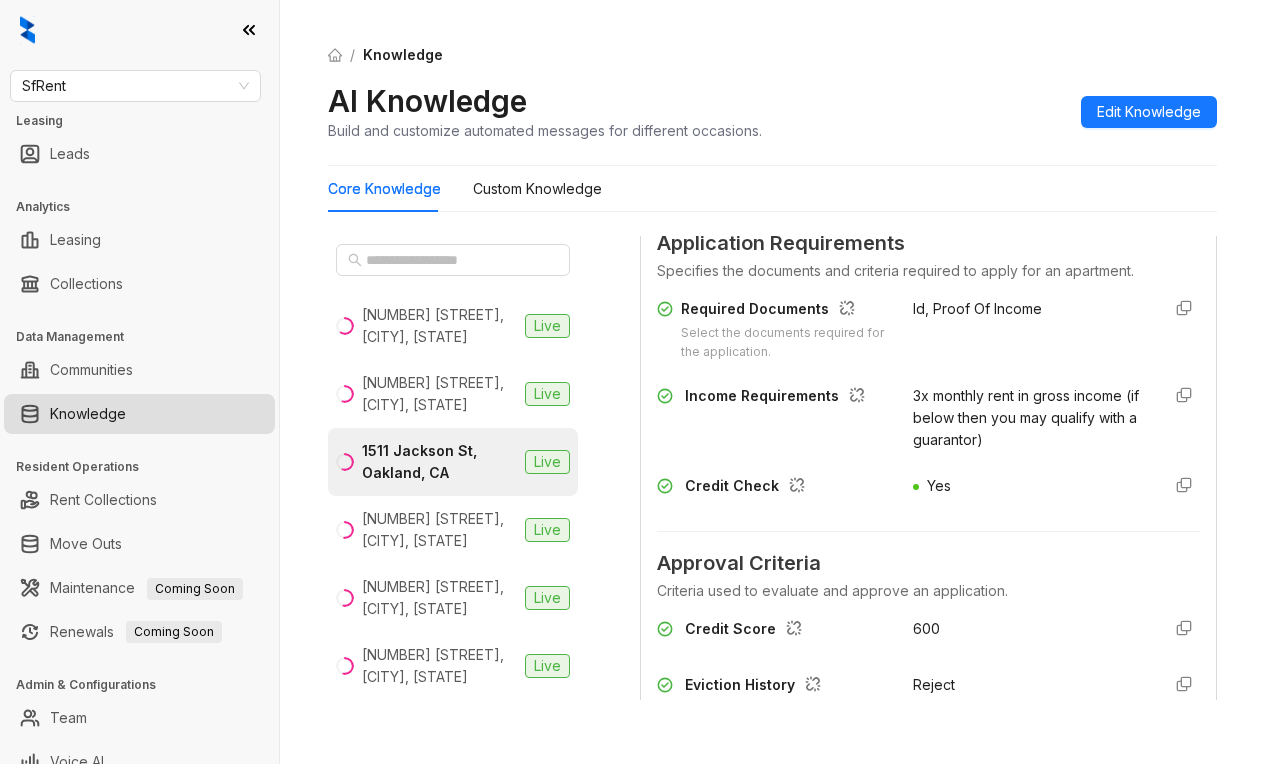 scroll, scrollTop: 1900, scrollLeft: 0, axis: vertical 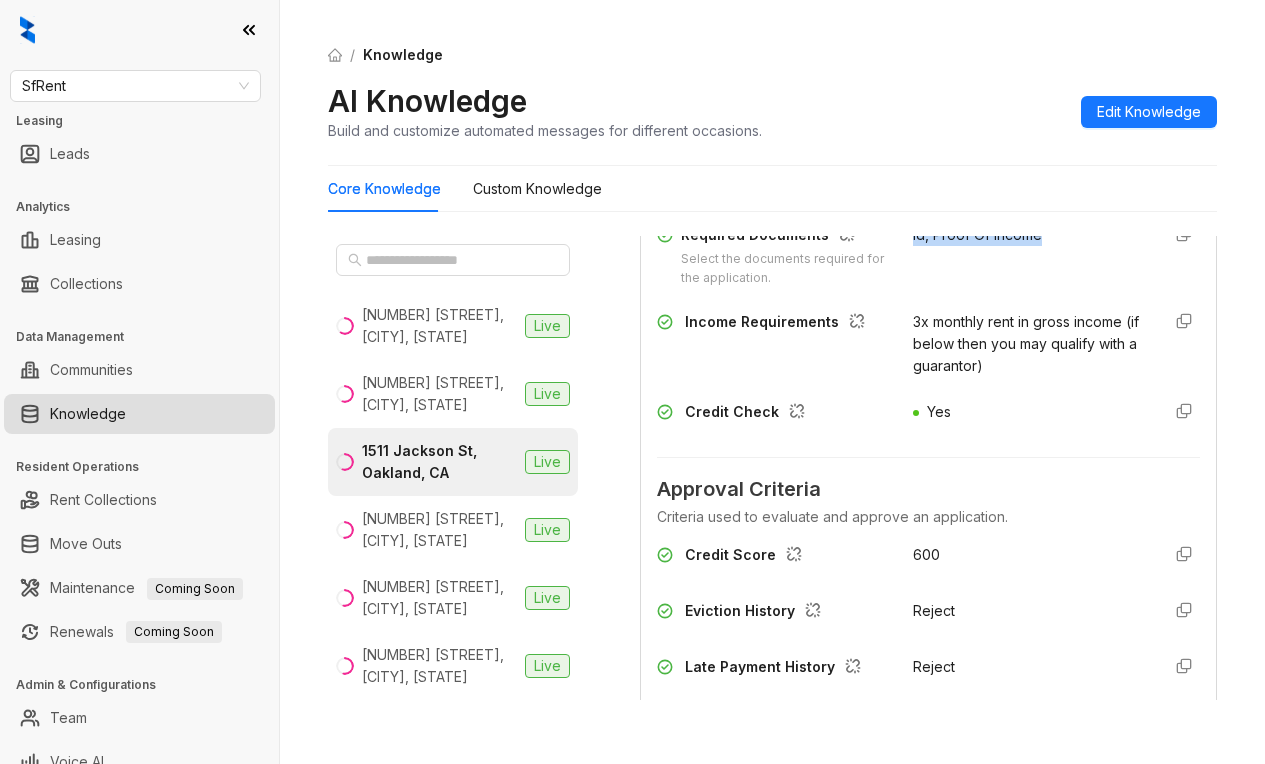 drag, startPoint x: 886, startPoint y: 292, endPoint x: 1023, endPoint y: 299, distance: 137.17871 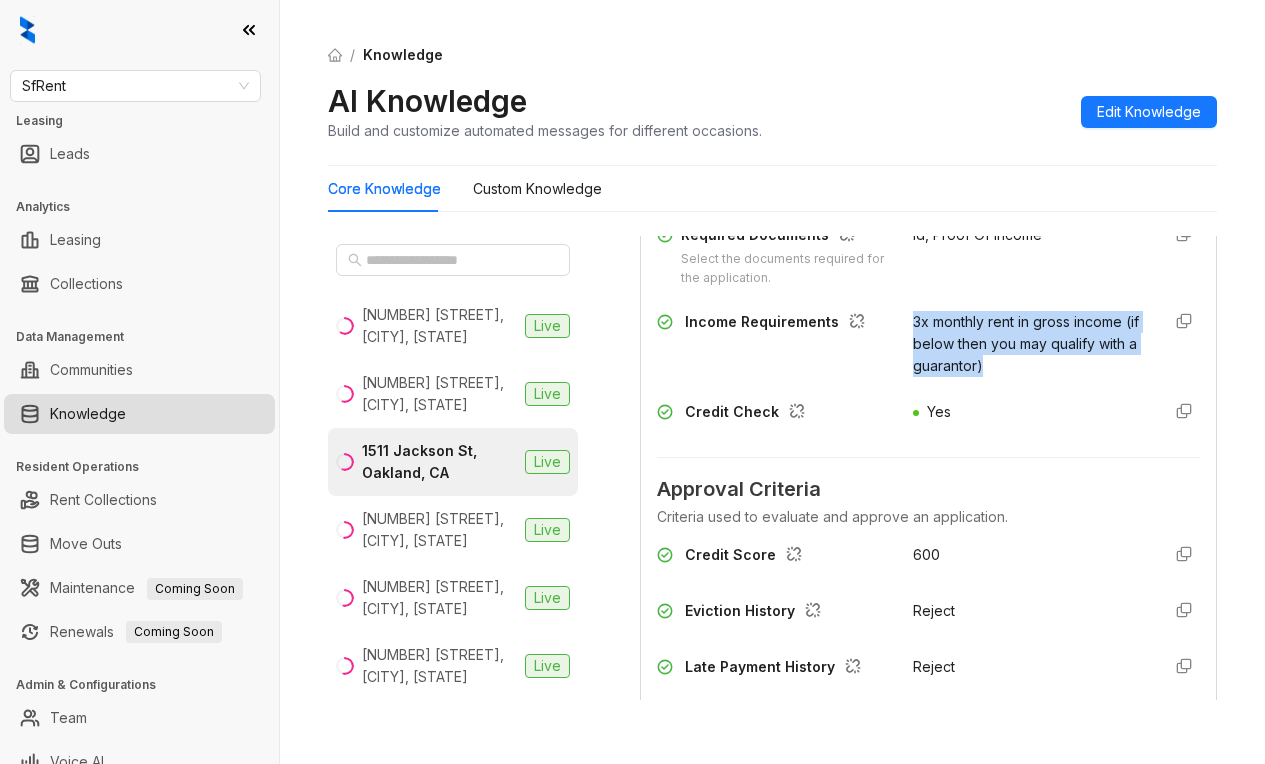 drag, startPoint x: 886, startPoint y: 376, endPoint x: 1079, endPoint y: 437, distance: 202.41048 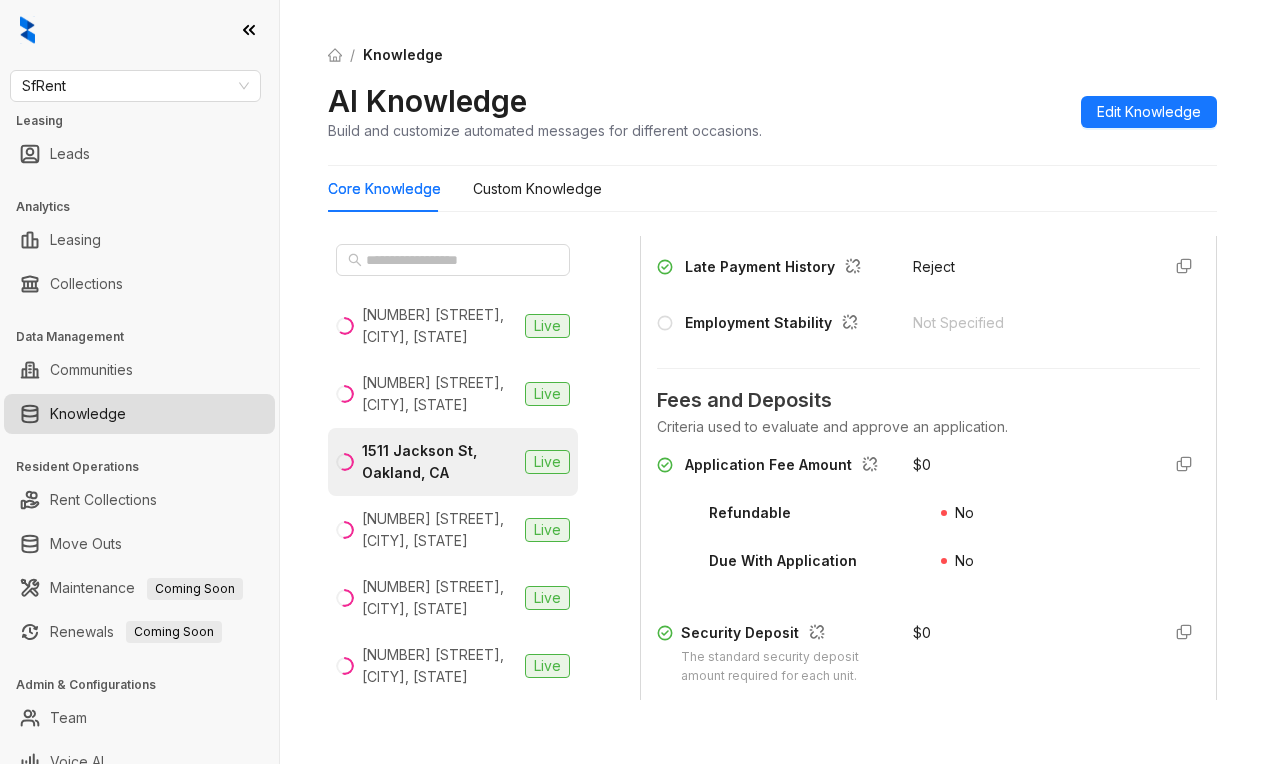 scroll, scrollTop: 2200, scrollLeft: 0, axis: vertical 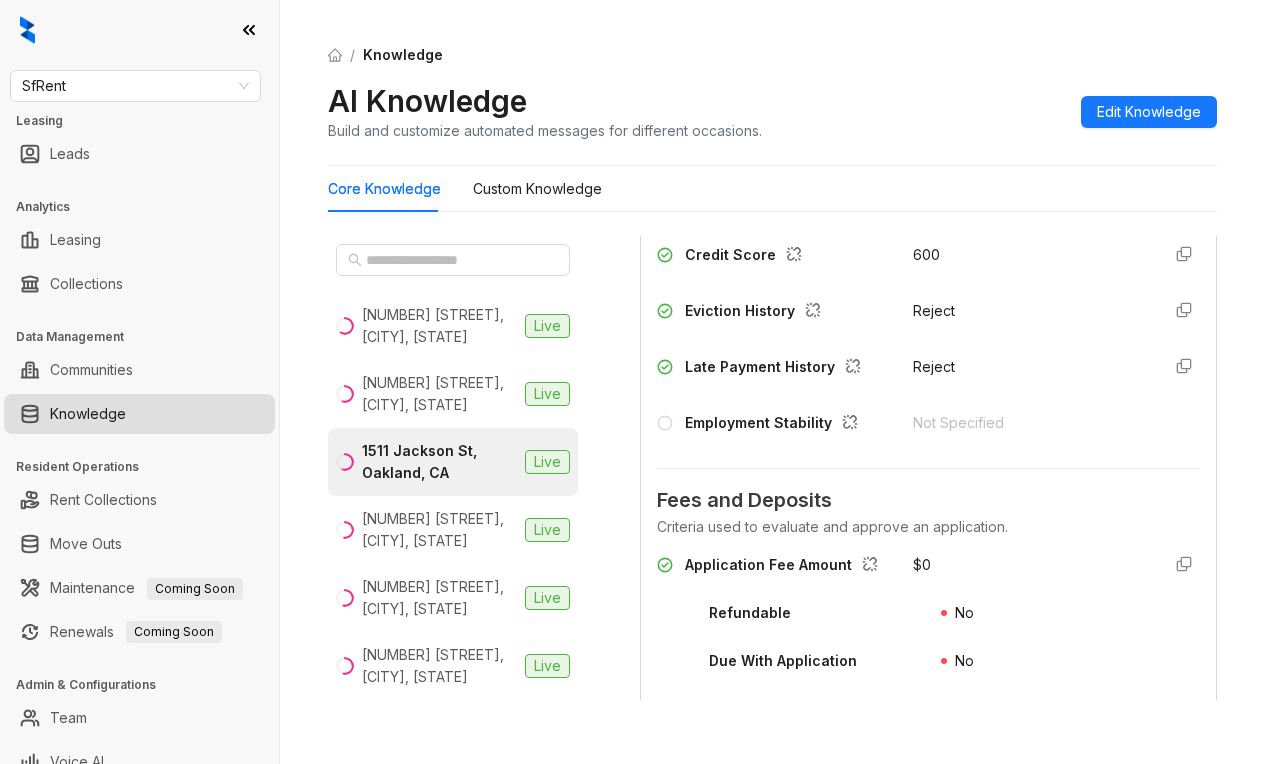 drag, startPoint x: 1000, startPoint y: 456, endPoint x: 1008, endPoint y: 392, distance: 64.49806 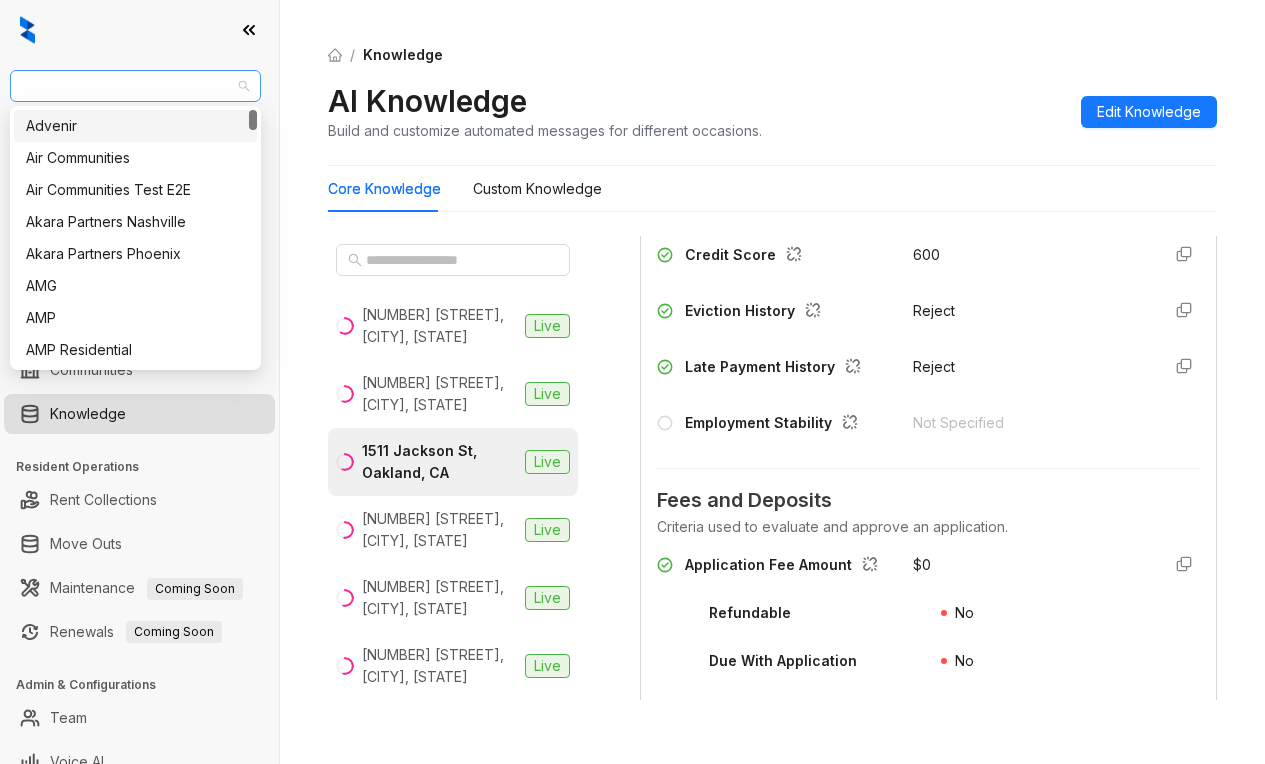 drag, startPoint x: 143, startPoint y: 91, endPoint x: 10, endPoint y: 87, distance: 133.06013 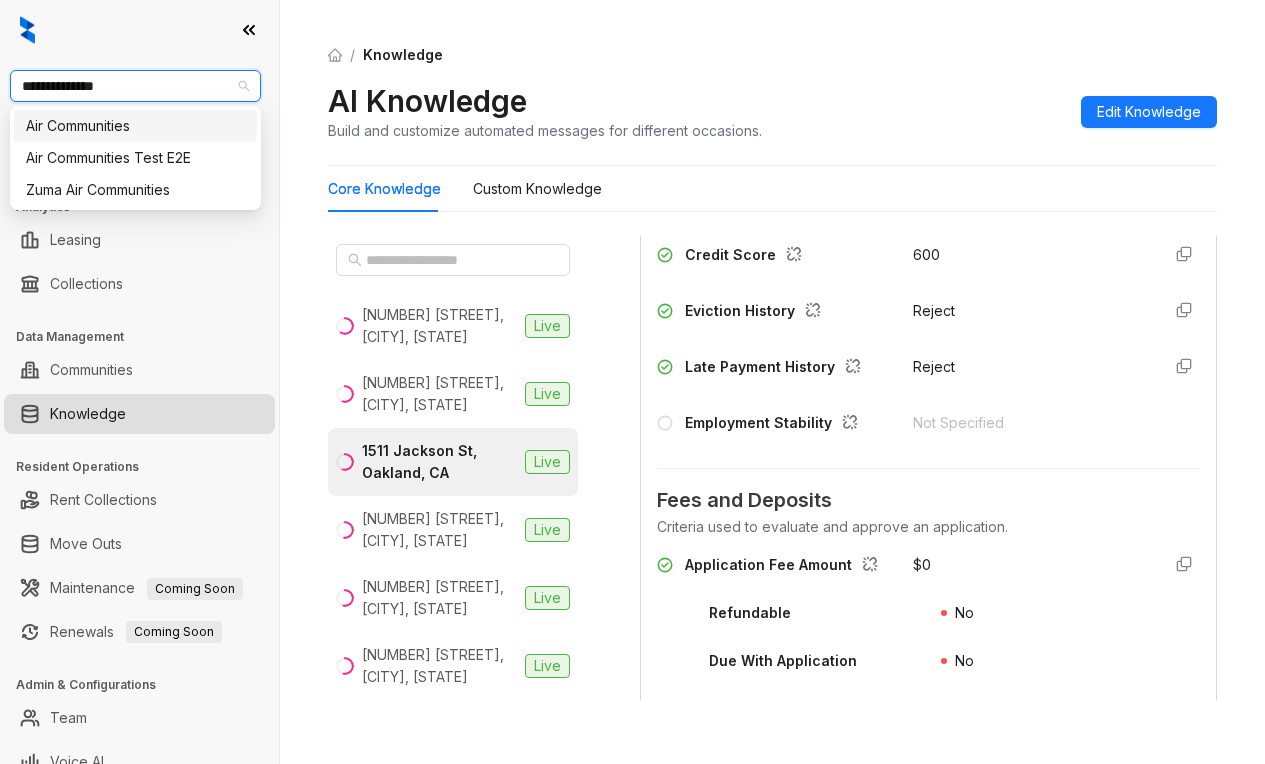type on "**********" 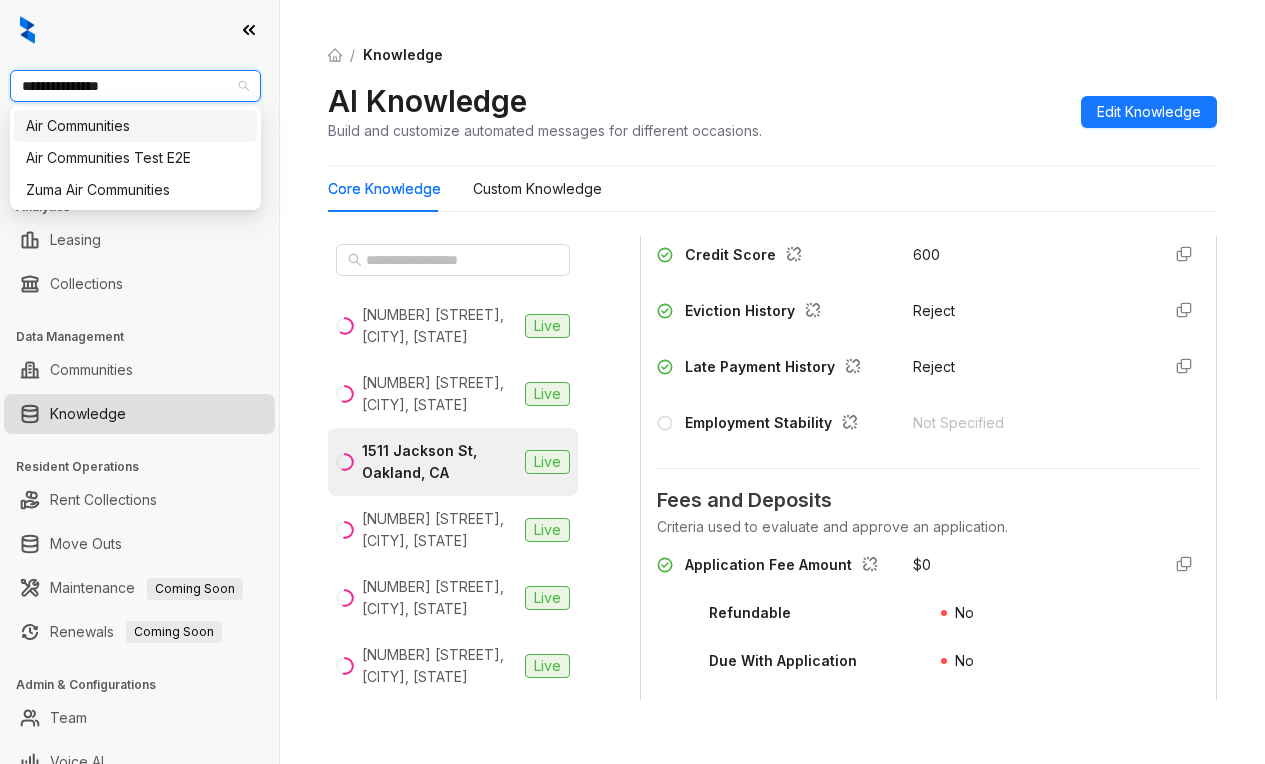click on "Air Communities" at bounding box center (135, 126) 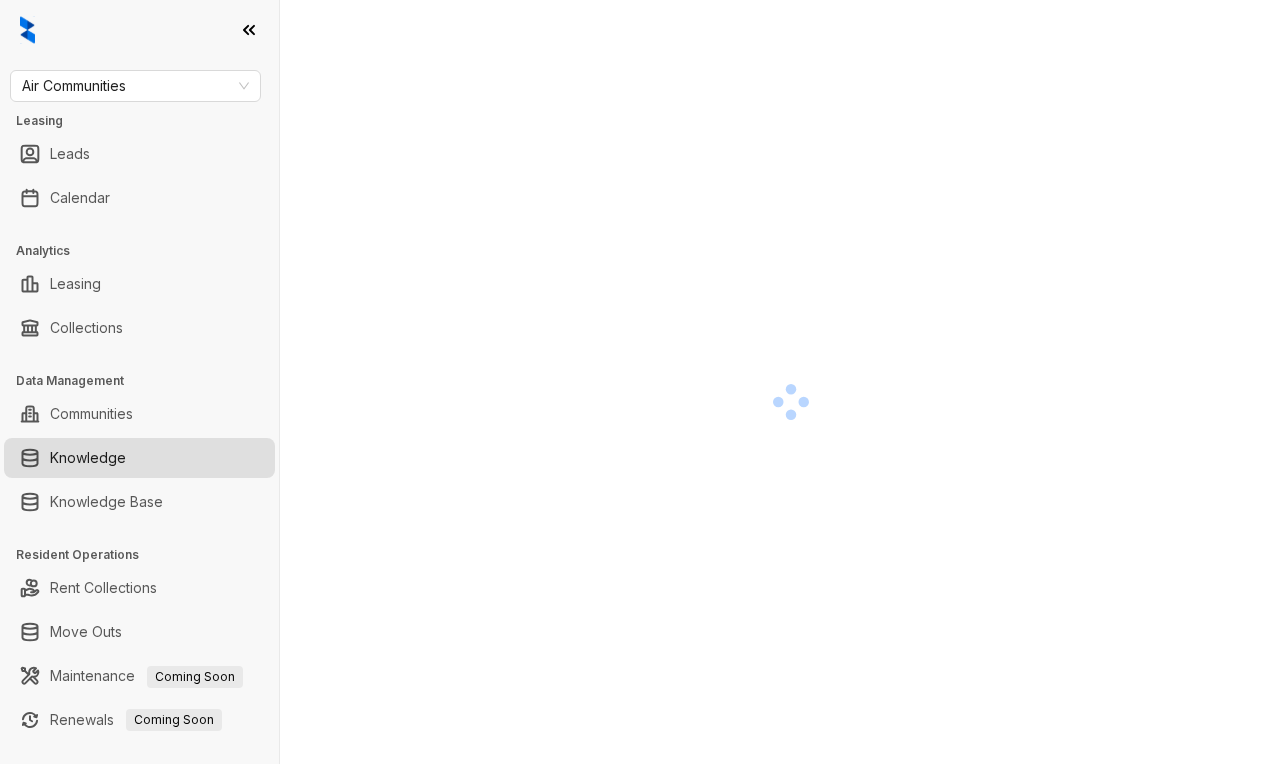 scroll, scrollTop: 0, scrollLeft: 0, axis: both 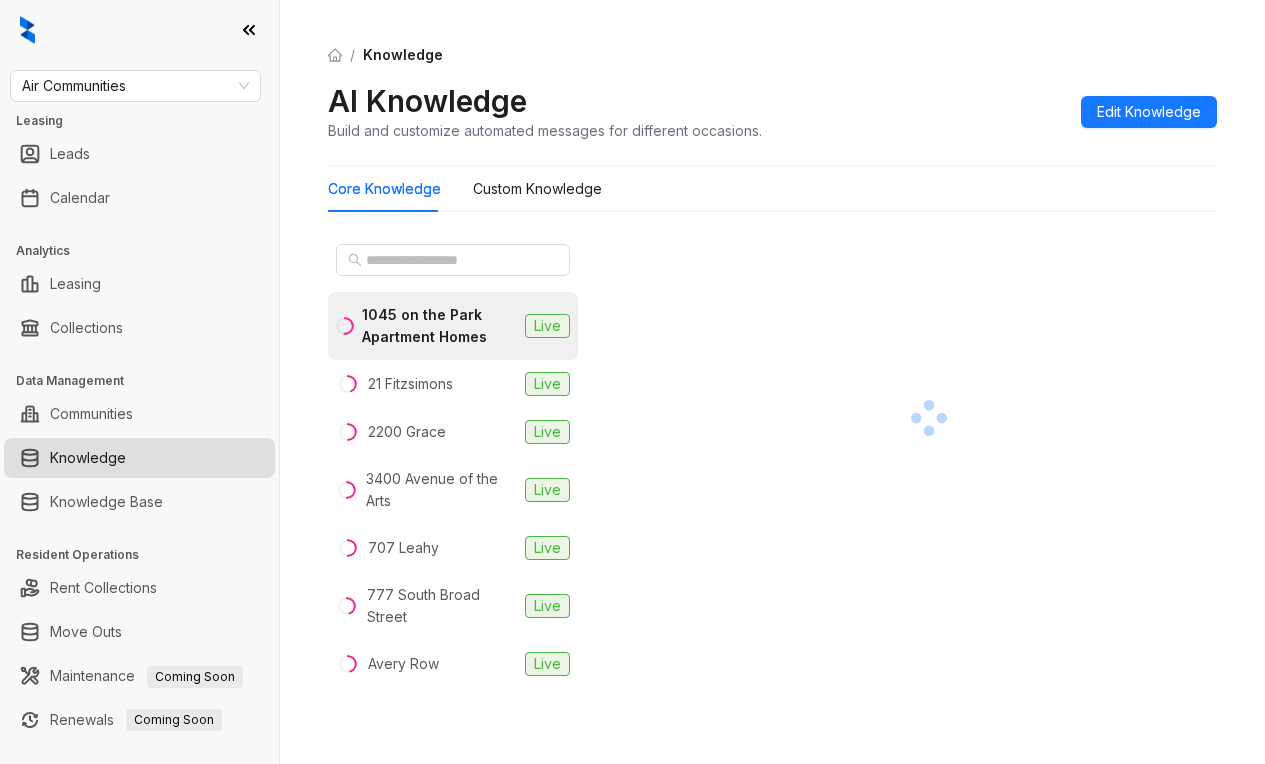 click on "Core Knowledge Custom Knowledge" at bounding box center [772, 189] 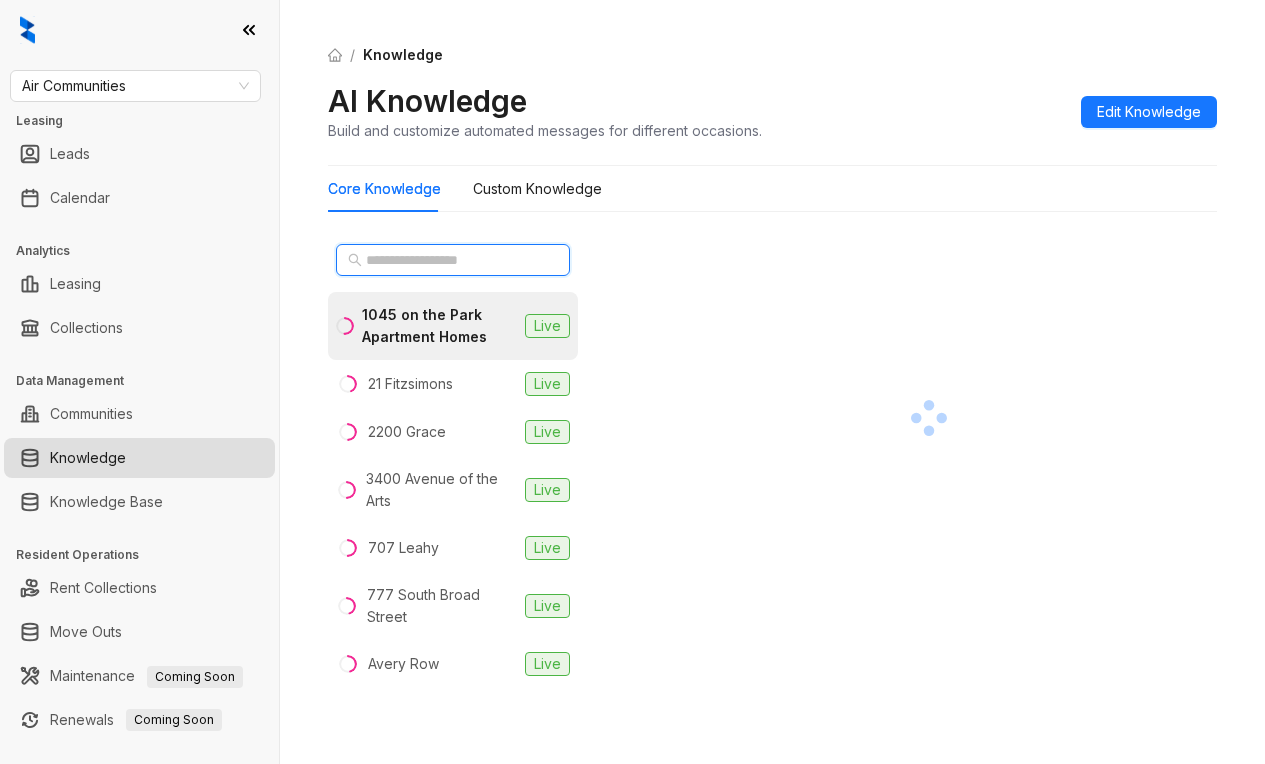 click at bounding box center [454, 260] 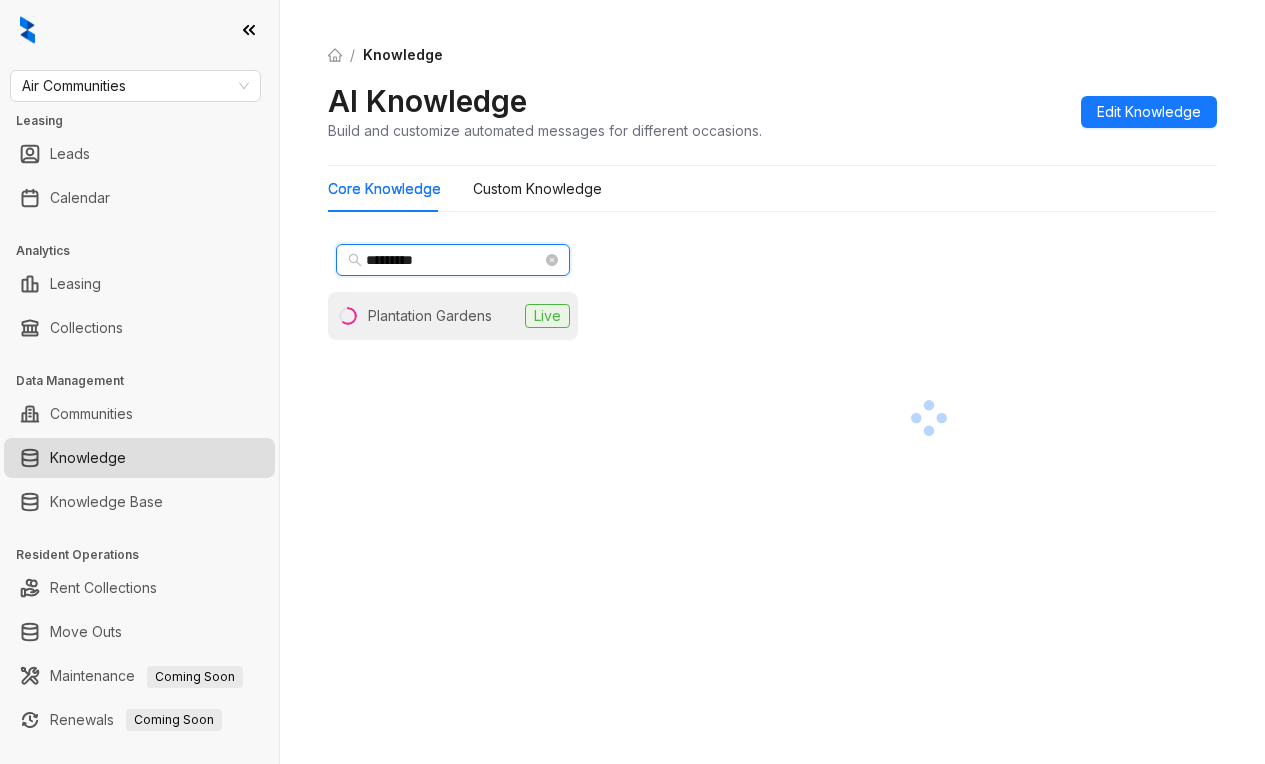 type on "*********" 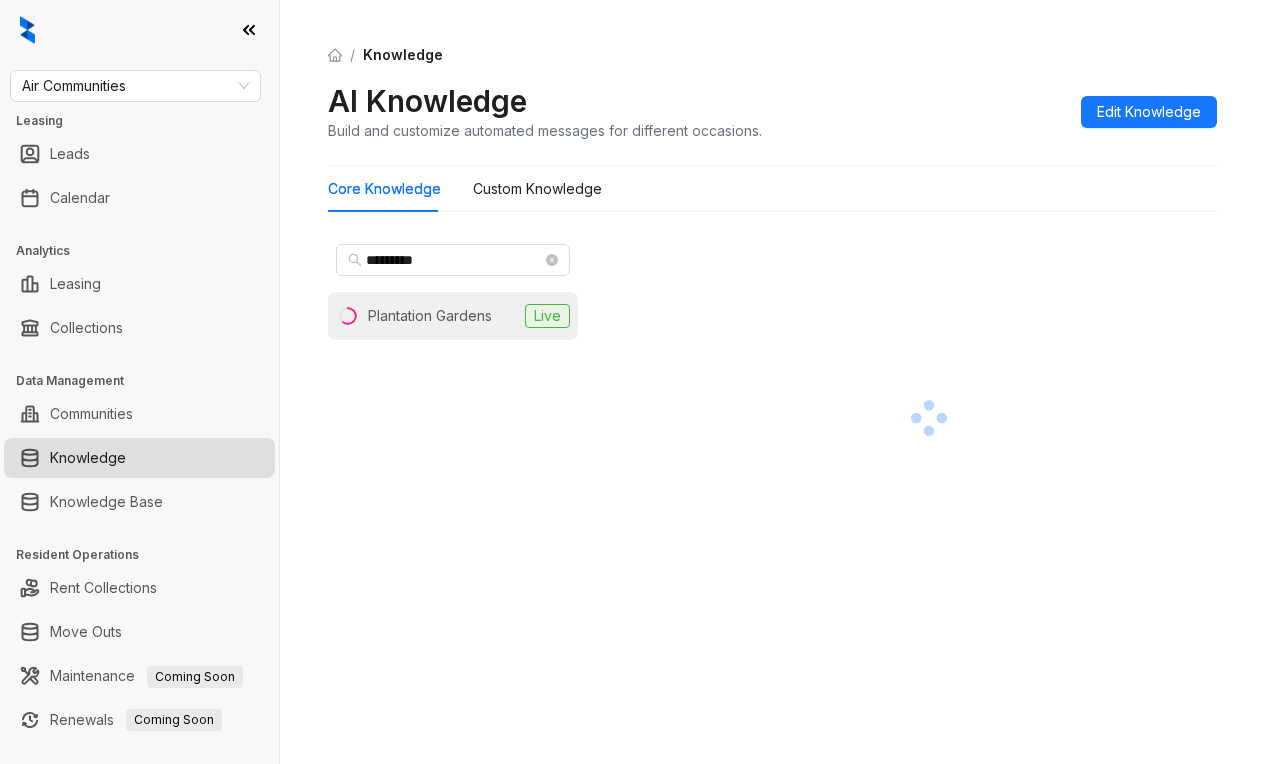 click on "Plantation Gardens" at bounding box center (430, 316) 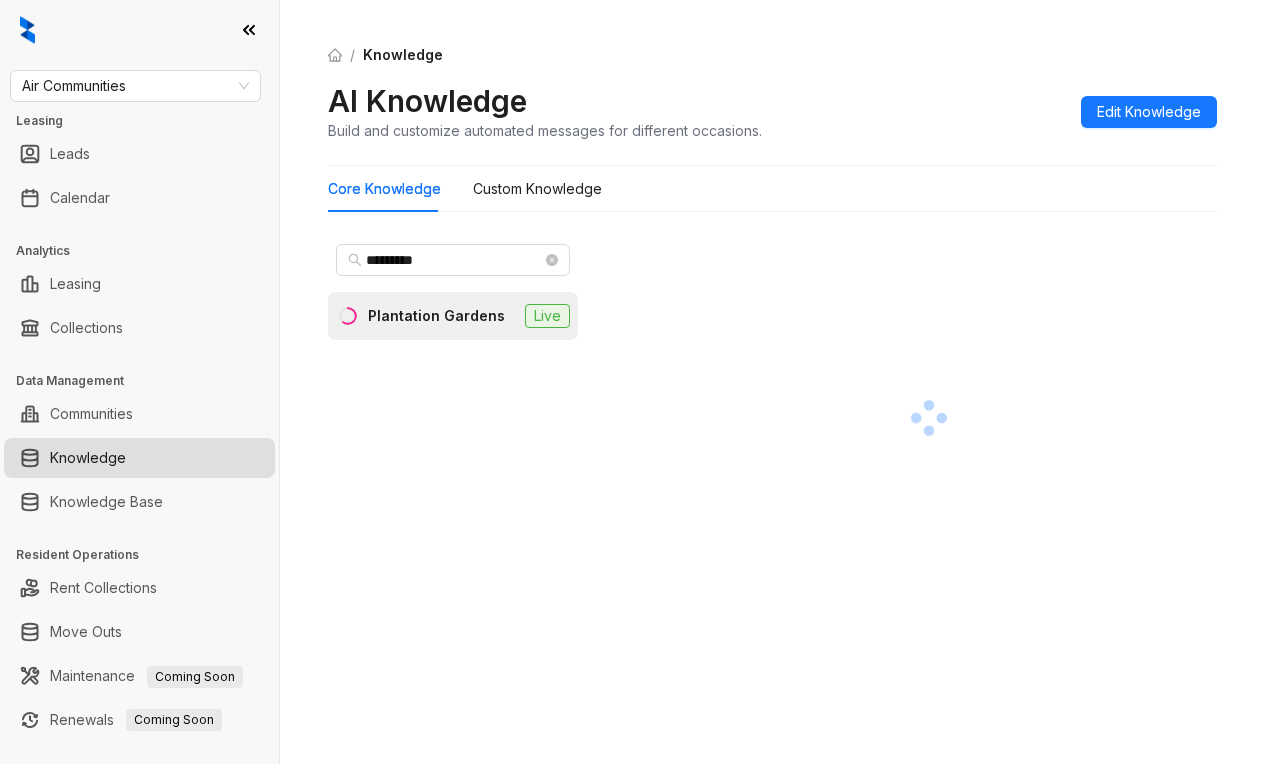 click on "Plantation Gardens" at bounding box center [436, 316] 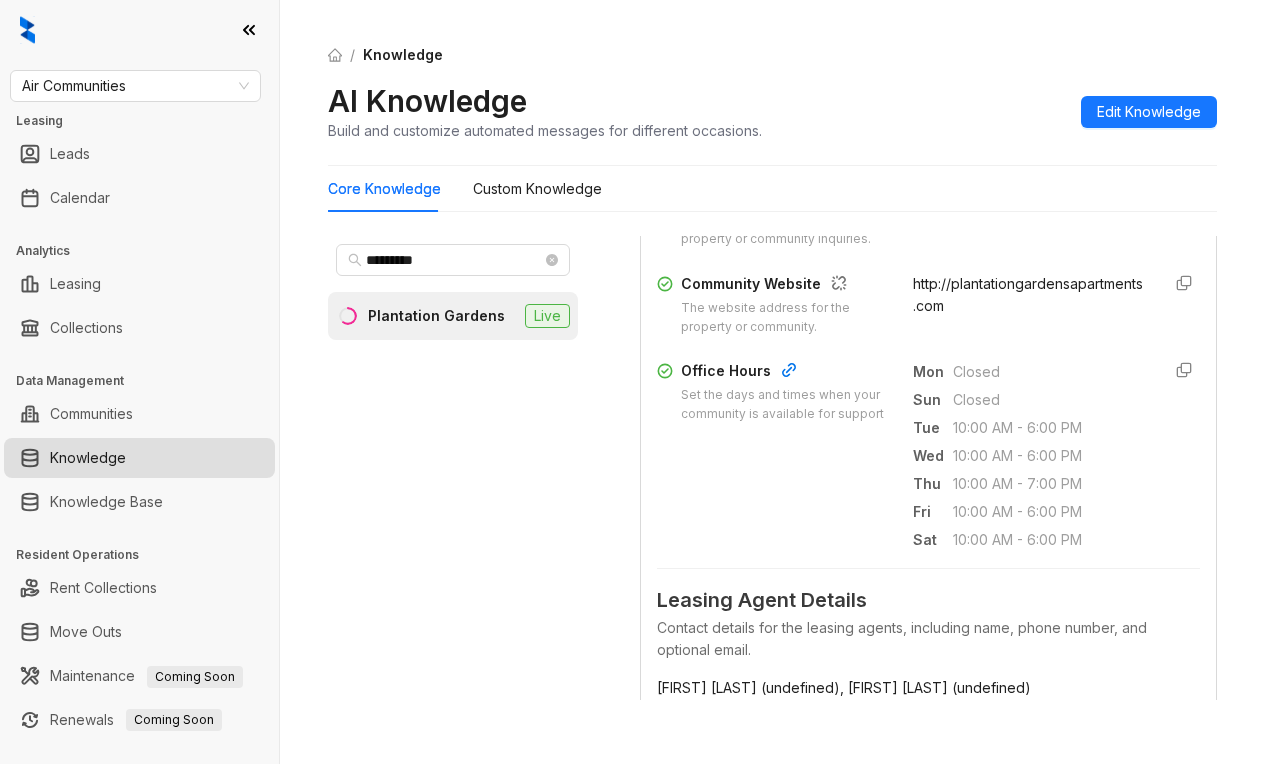 scroll, scrollTop: 700, scrollLeft: 0, axis: vertical 